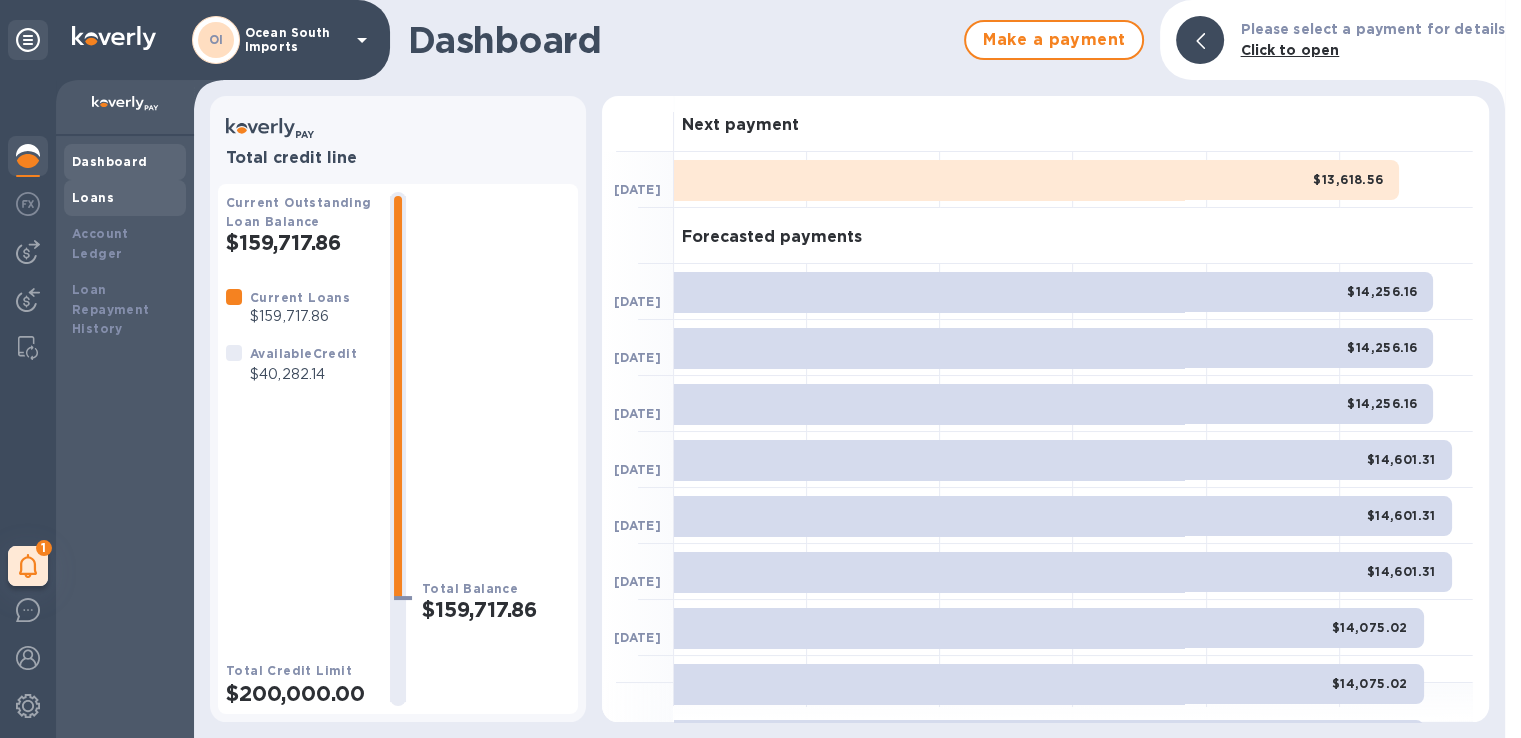 scroll, scrollTop: 0, scrollLeft: 0, axis: both 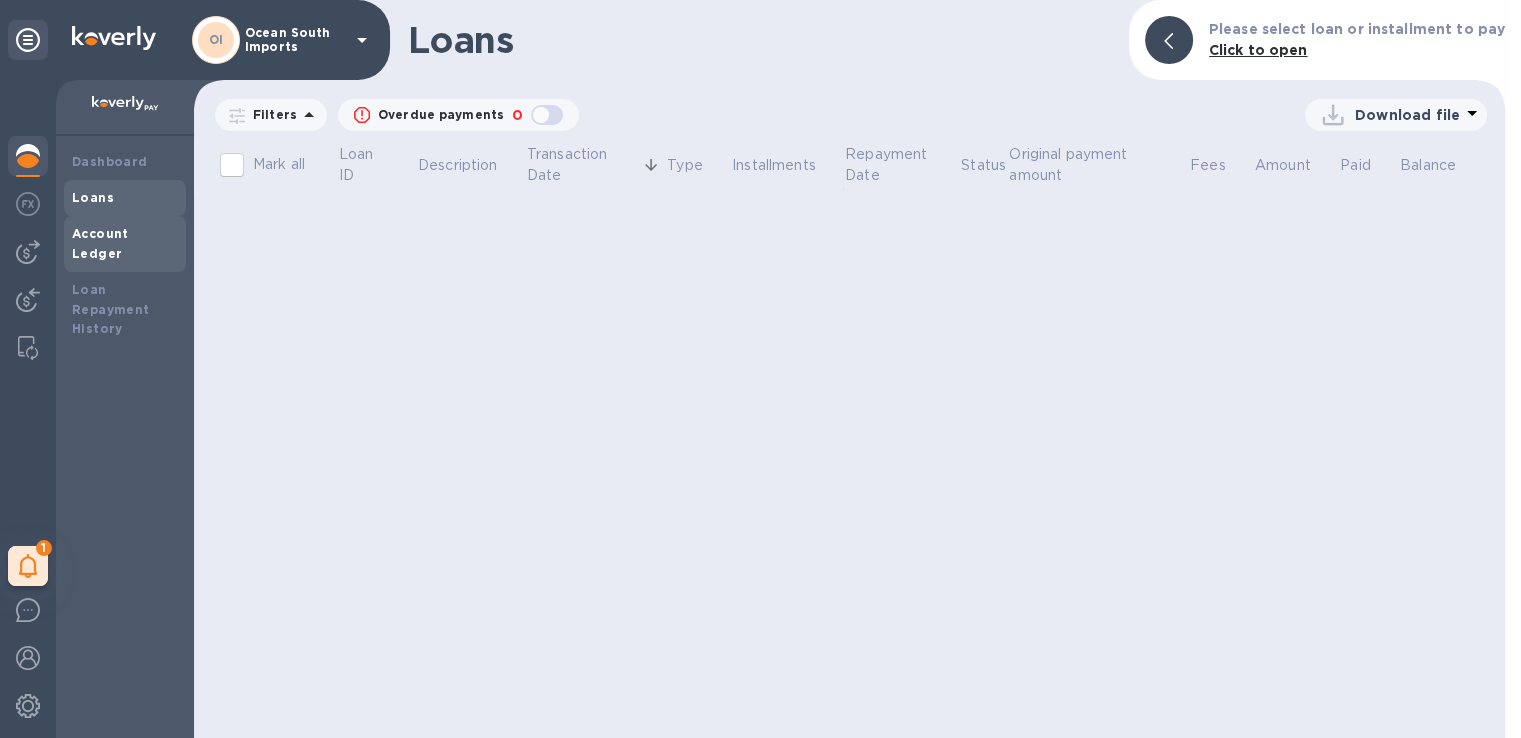 click on "Account Ledger" at bounding box center (100, 243) 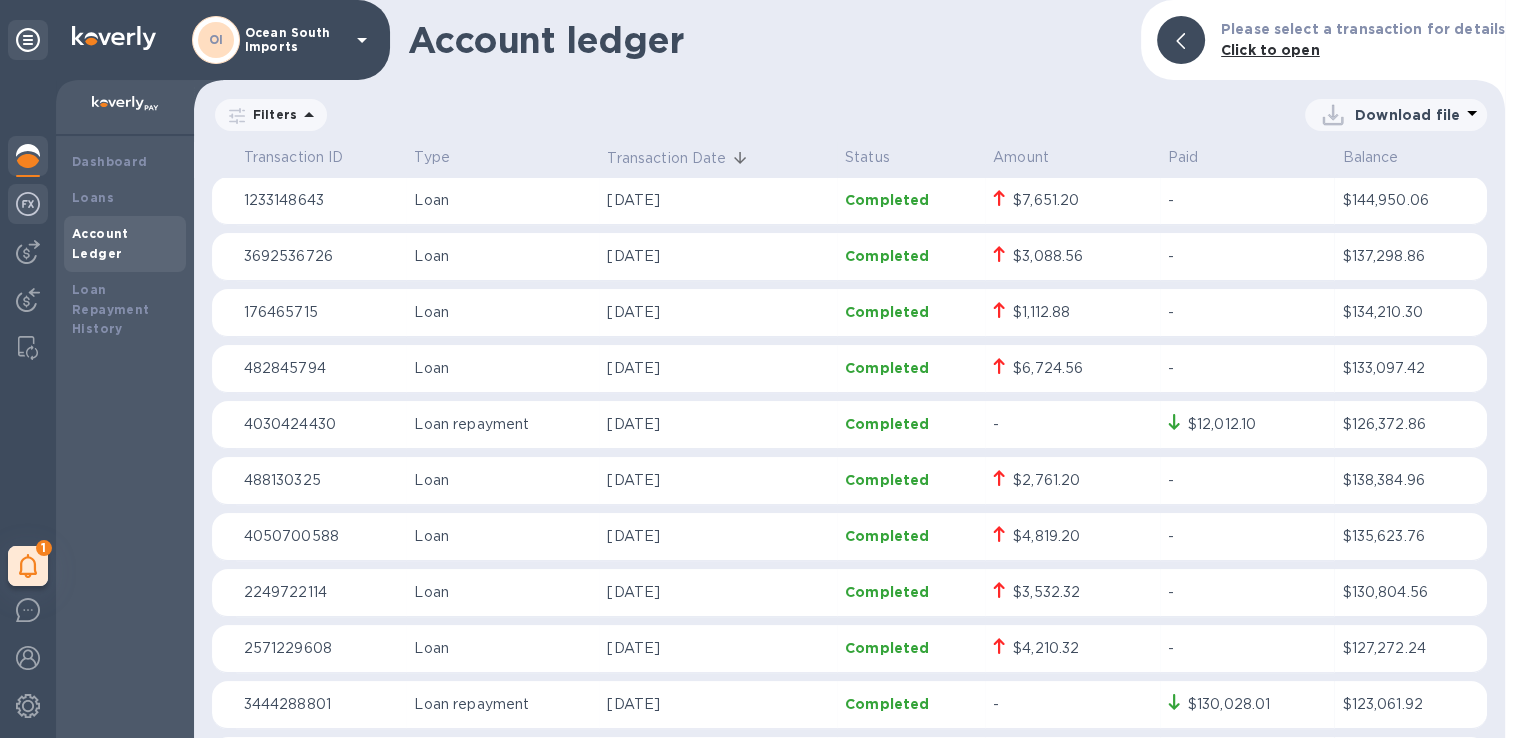 click at bounding box center (28, 206) 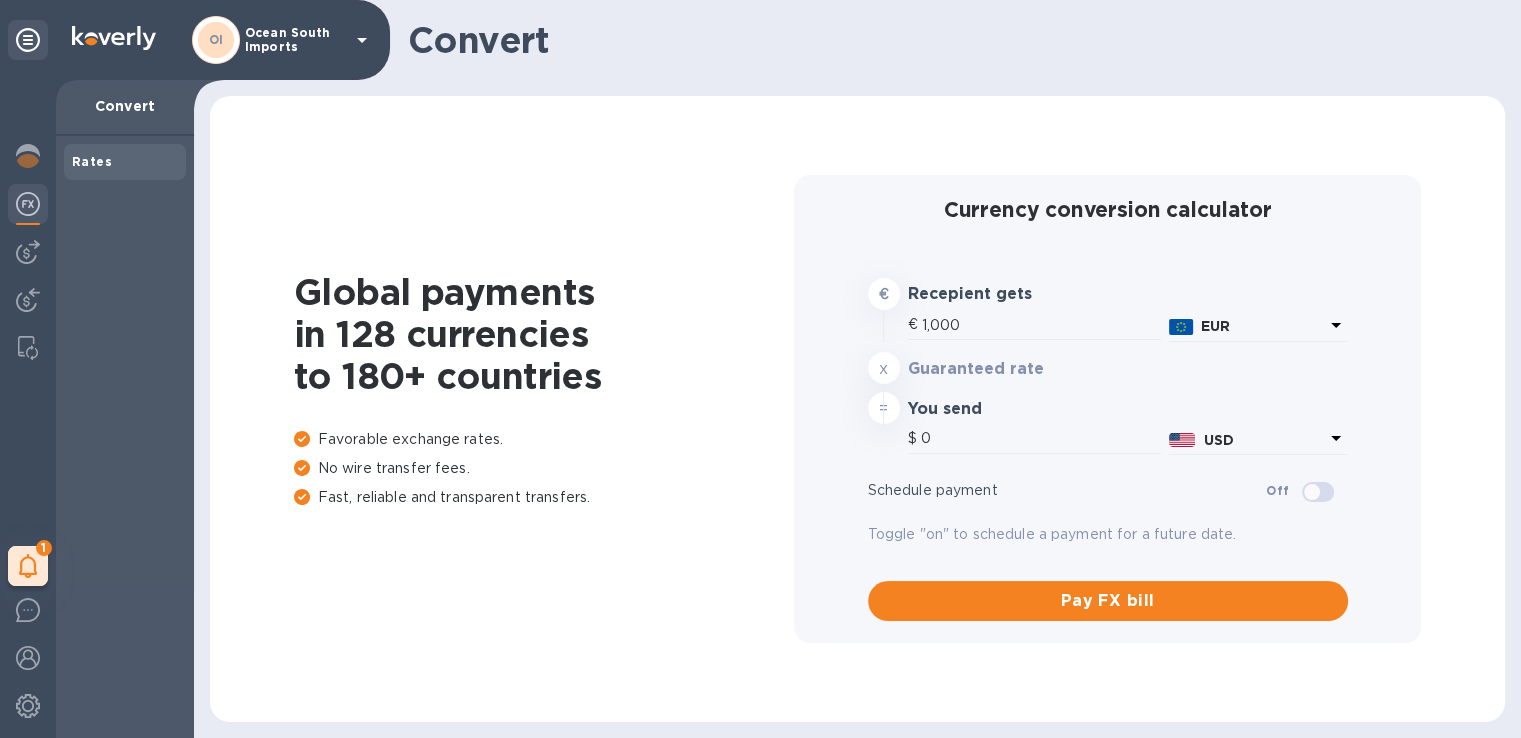 type on "1,175.17" 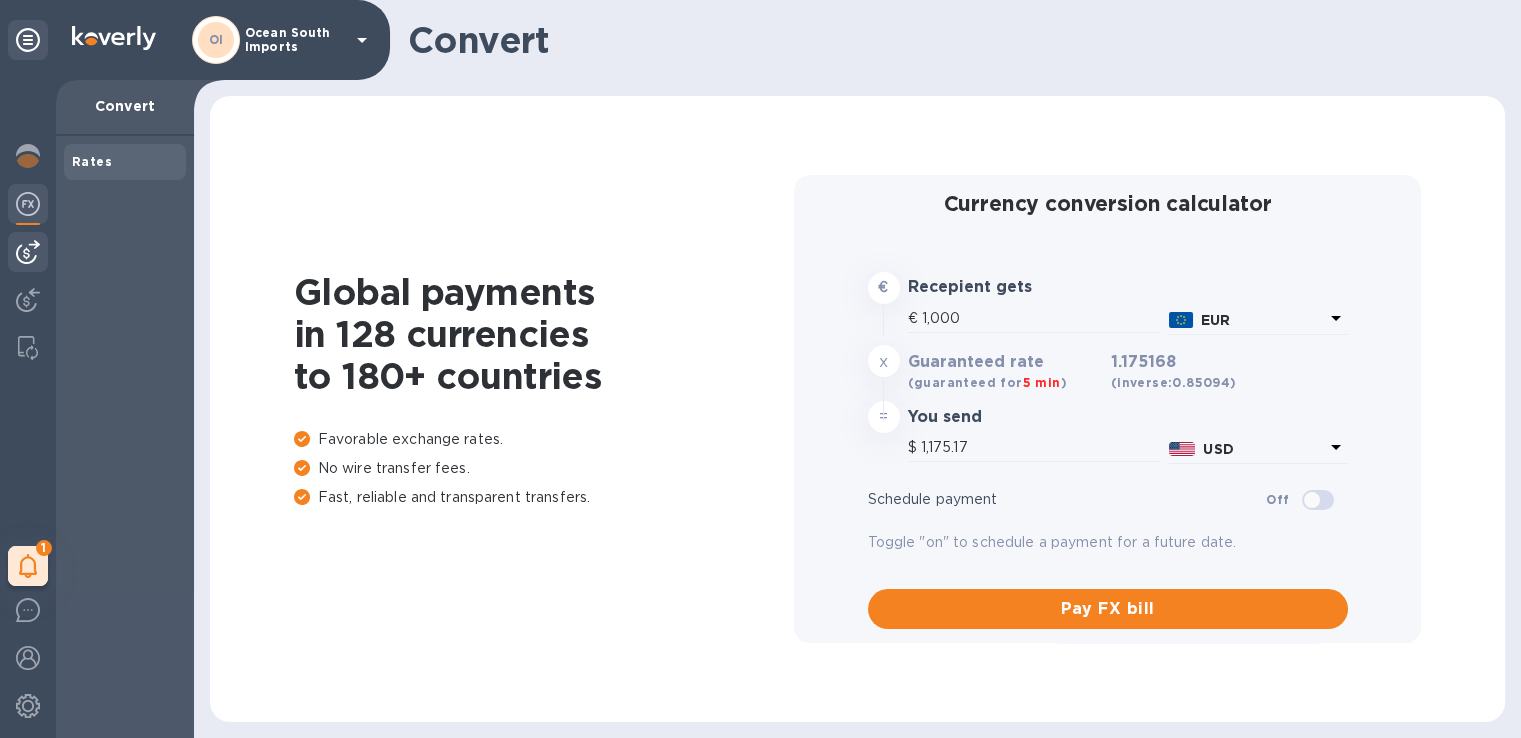 click at bounding box center (28, 252) 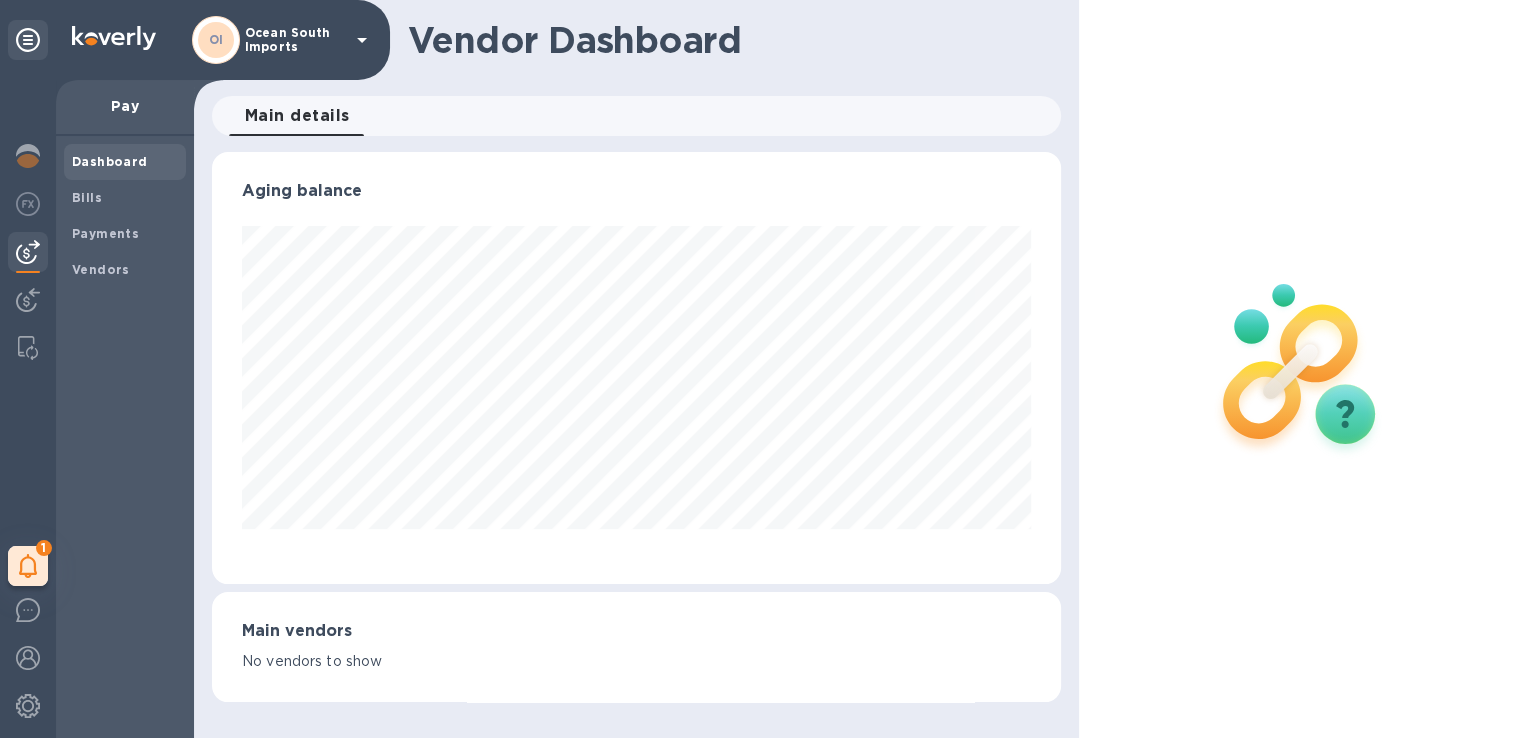 scroll, scrollTop: 999568, scrollLeft: 999159, axis: both 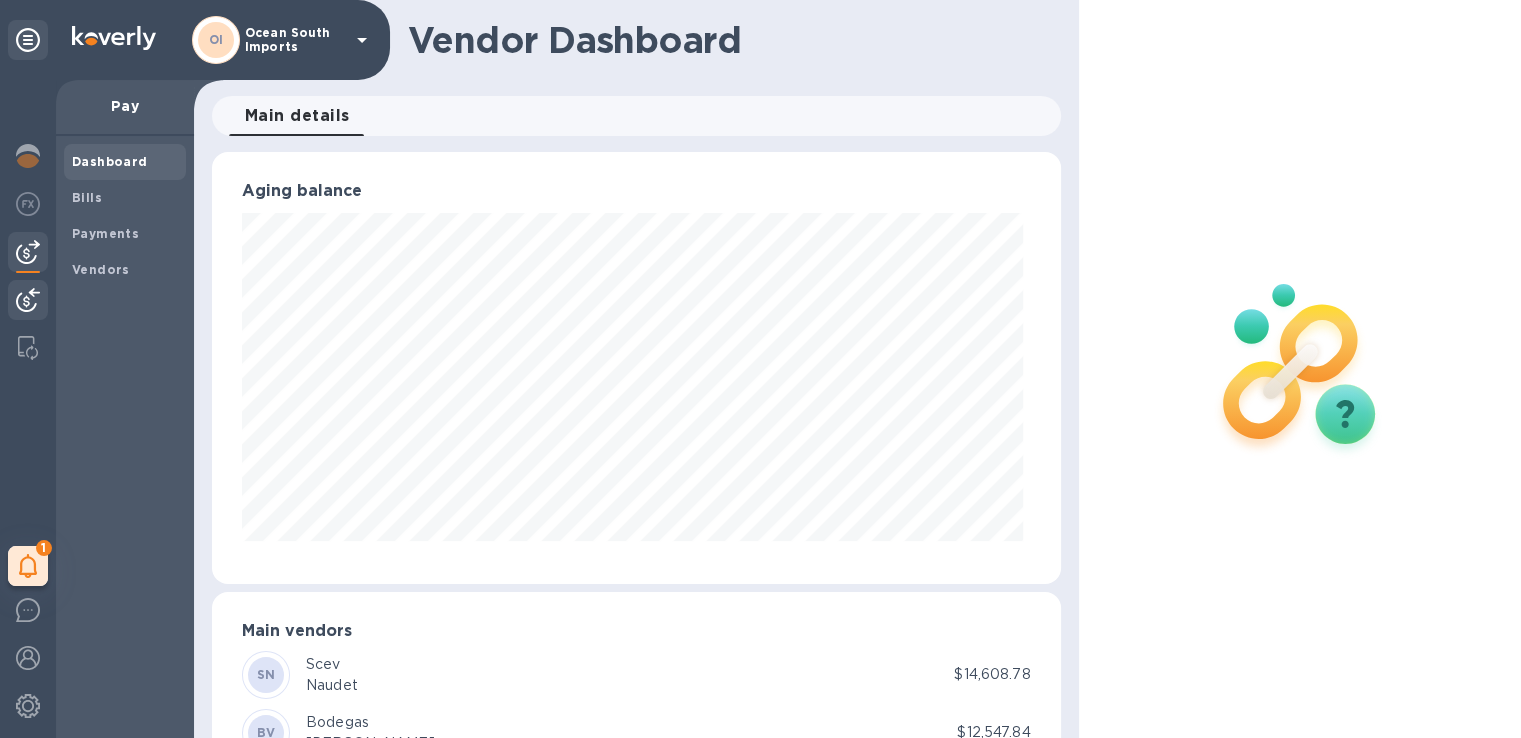 click at bounding box center (28, 302) 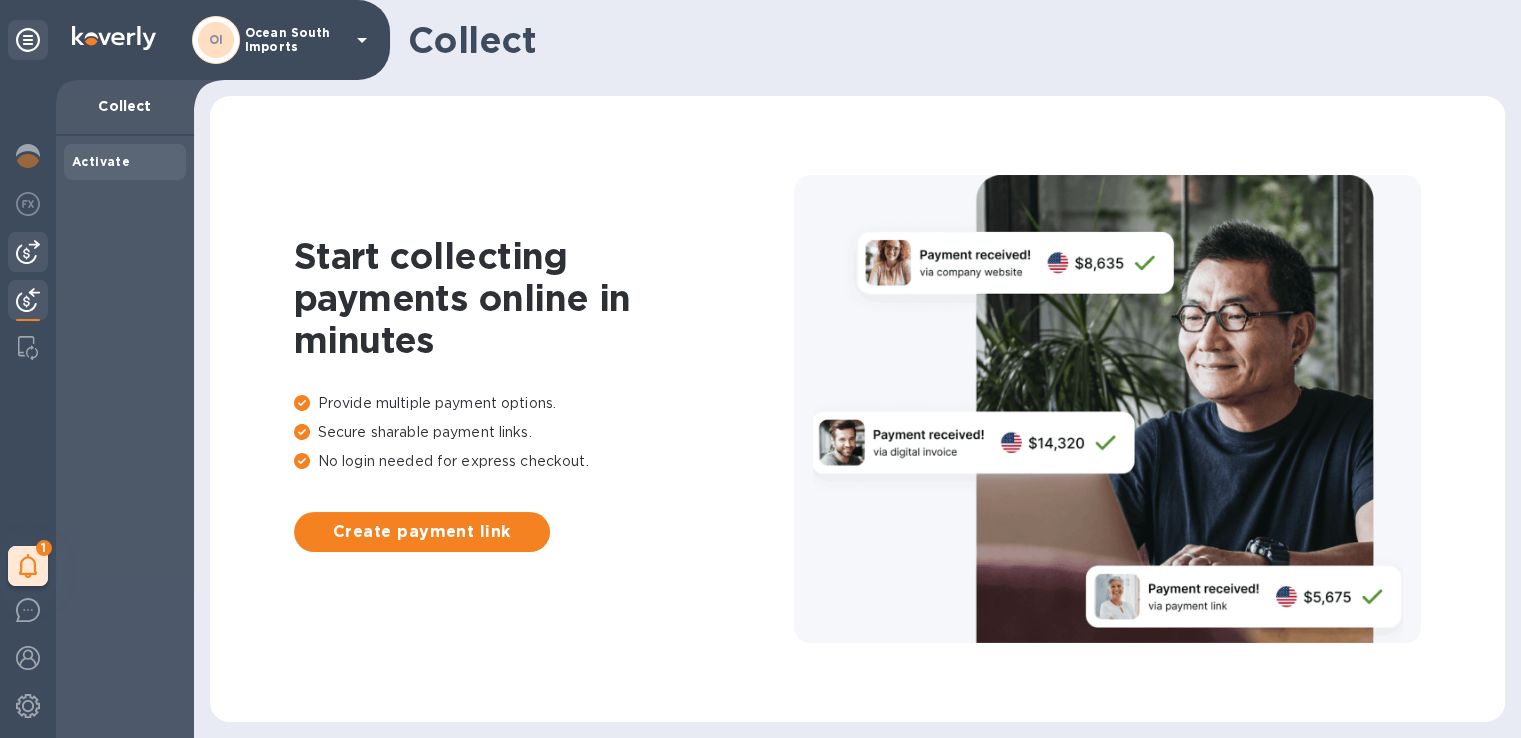 click at bounding box center (28, 252) 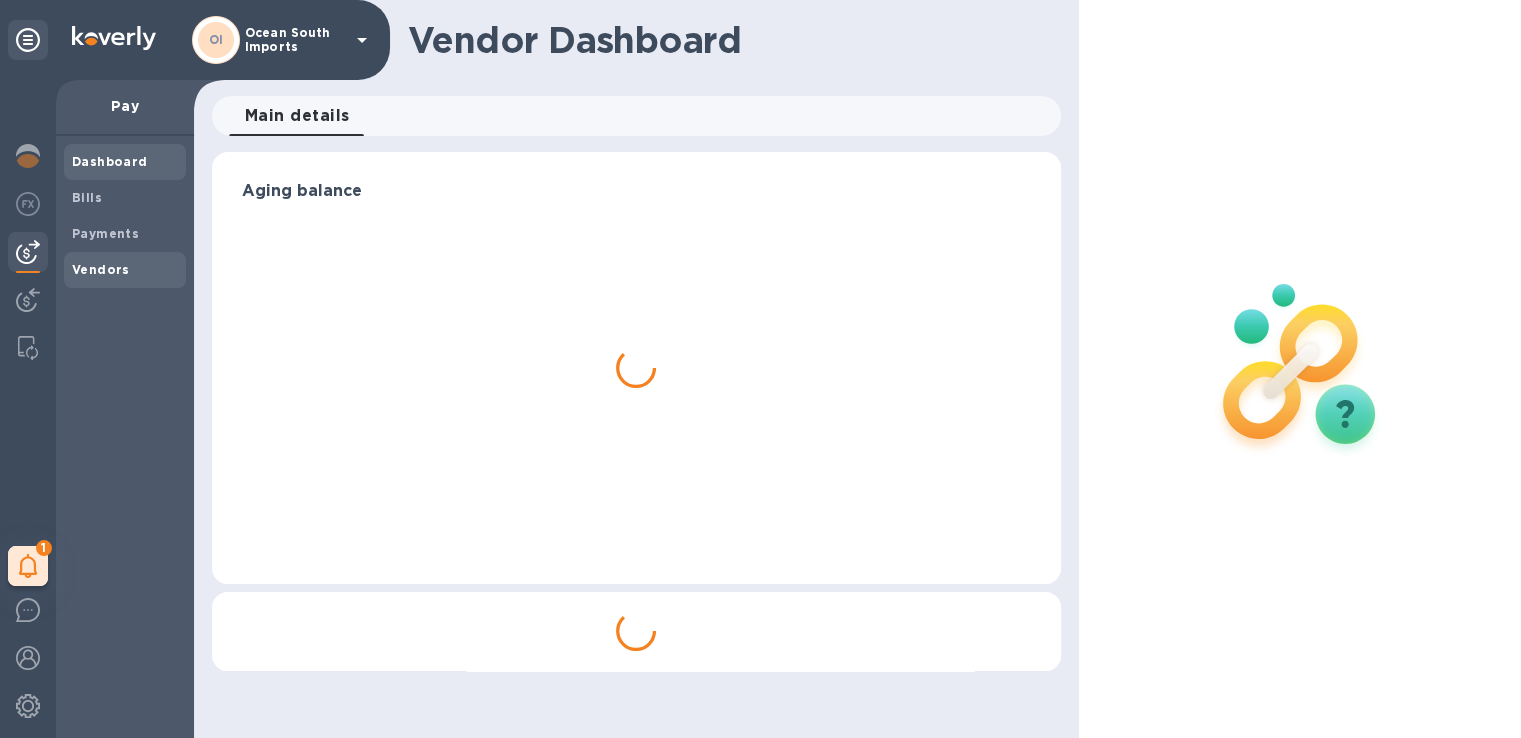 click on "Vendors" at bounding box center [101, 269] 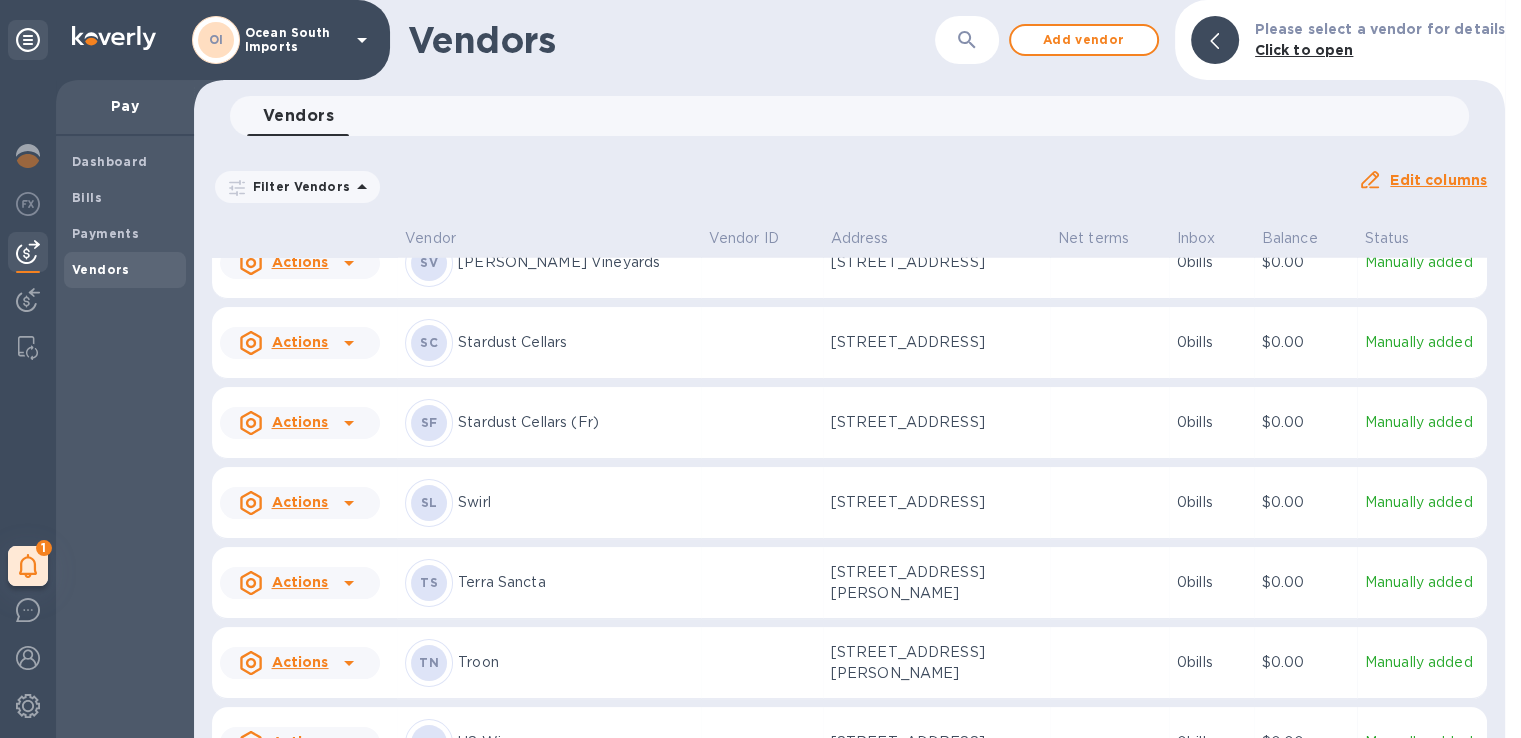 scroll, scrollTop: 5711, scrollLeft: 0, axis: vertical 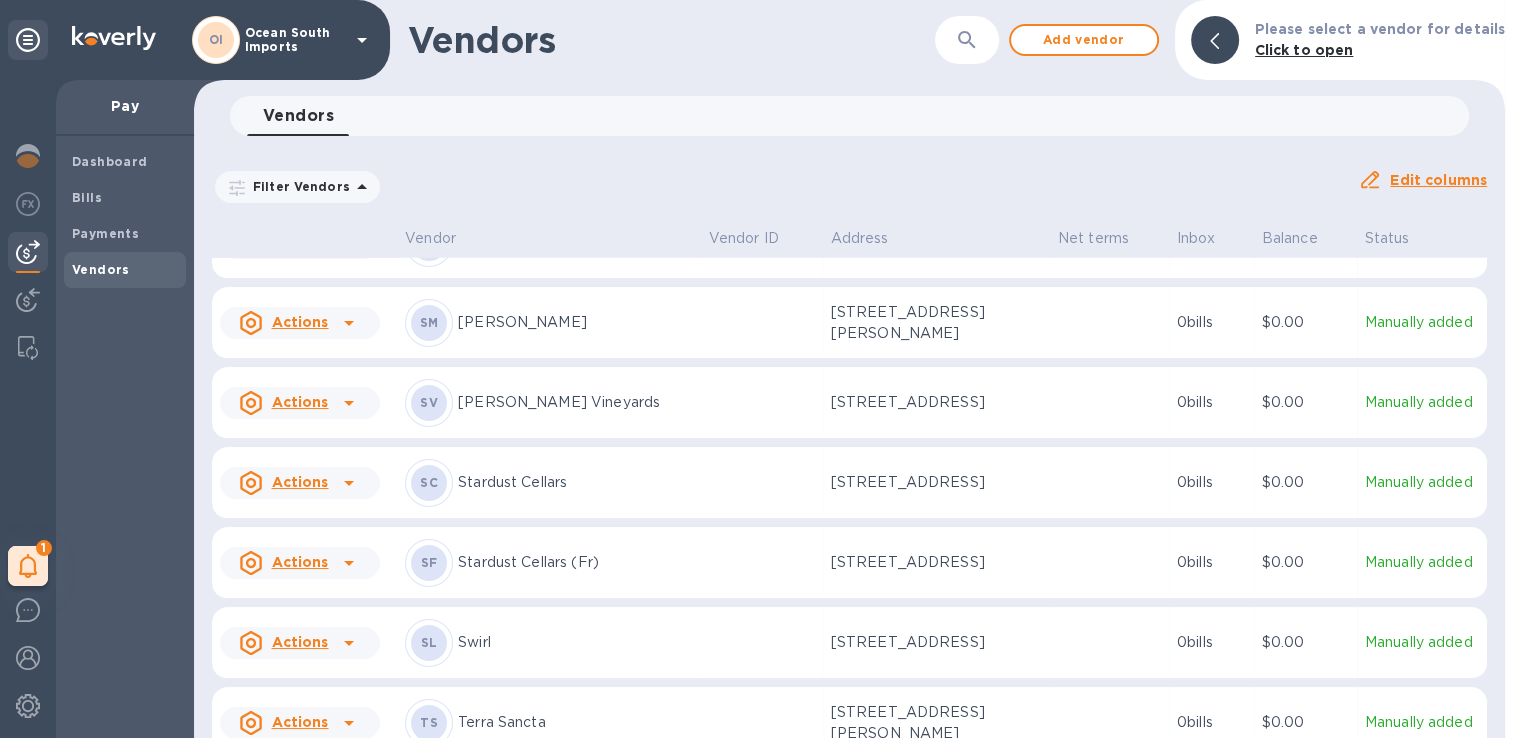 click 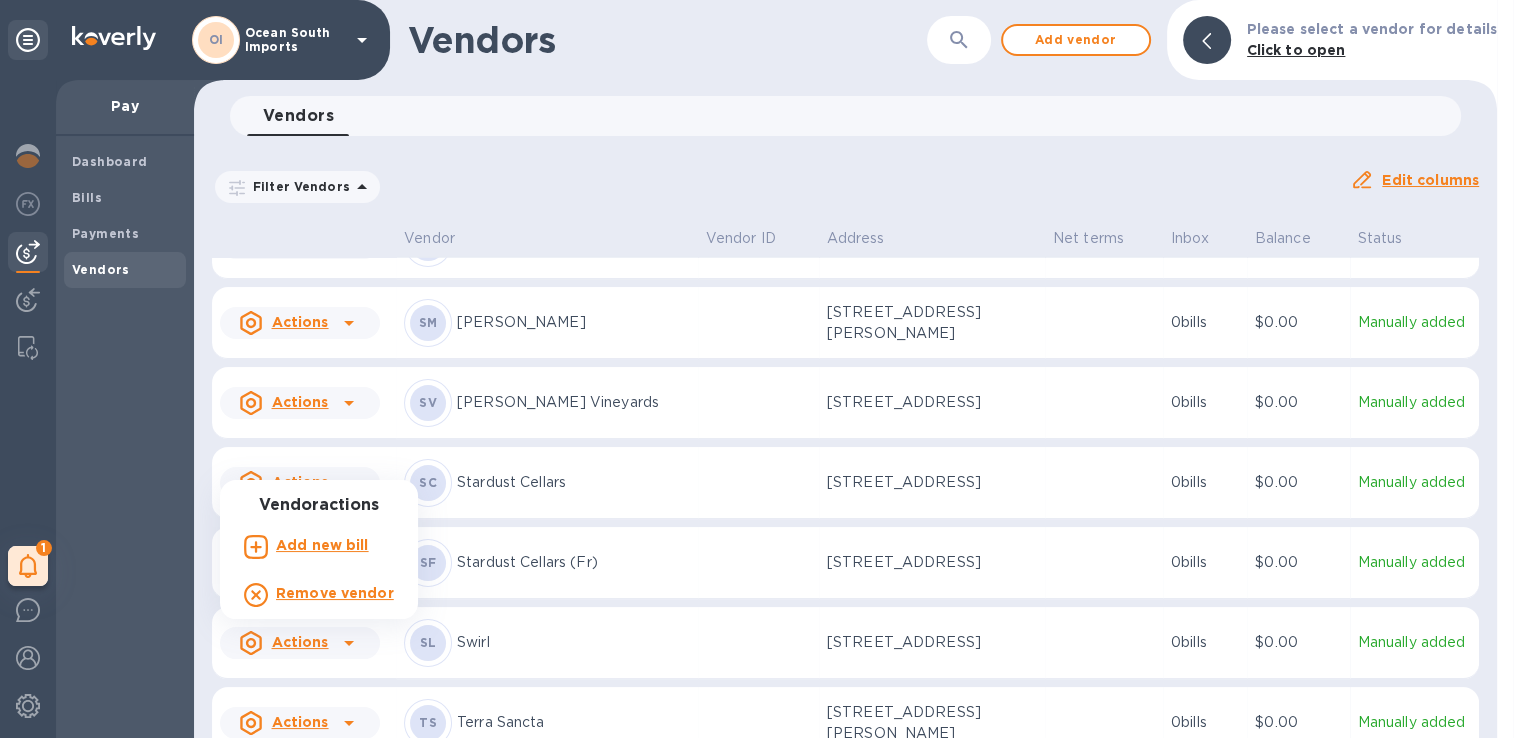 click at bounding box center (760, 369) 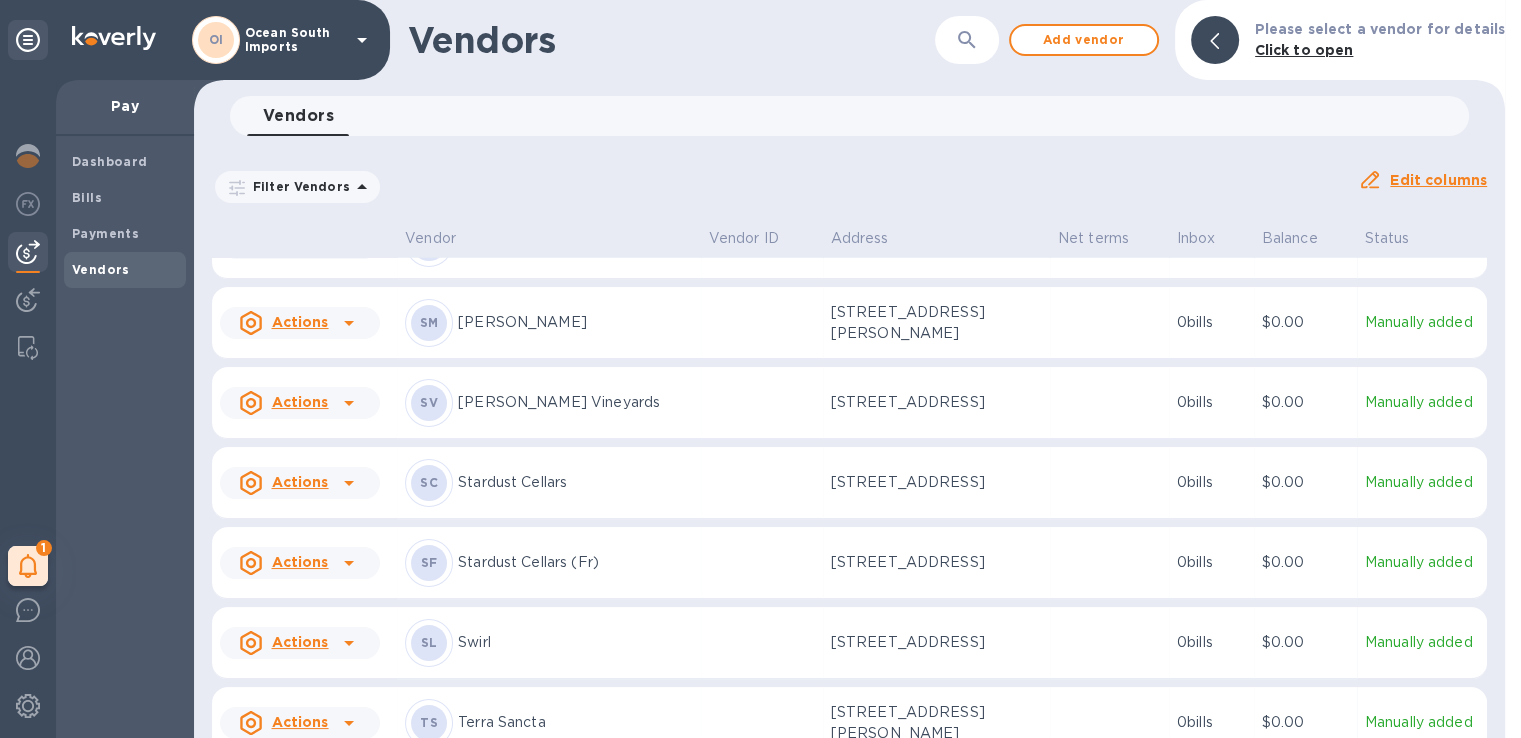 click 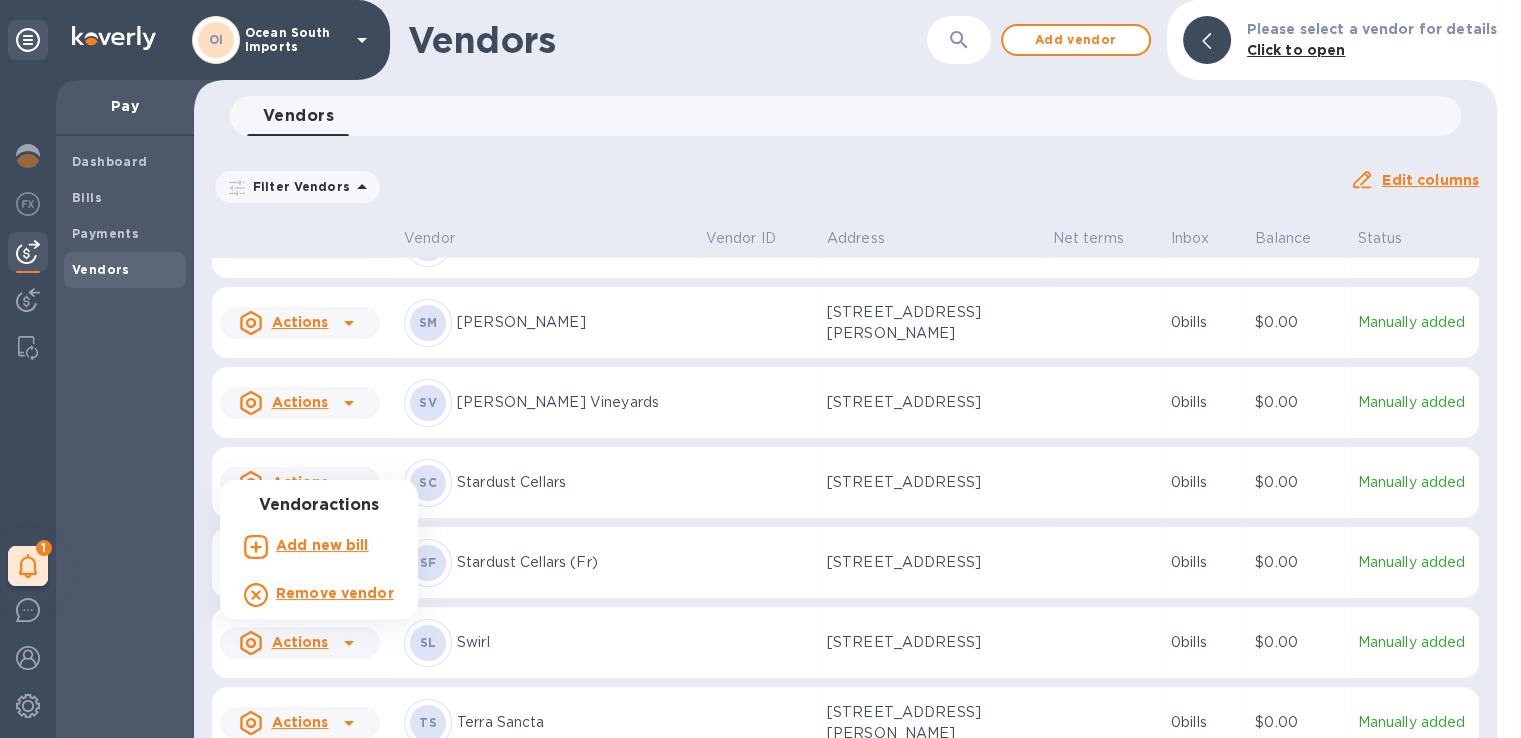 click on "Remove vendor" at bounding box center (335, 593) 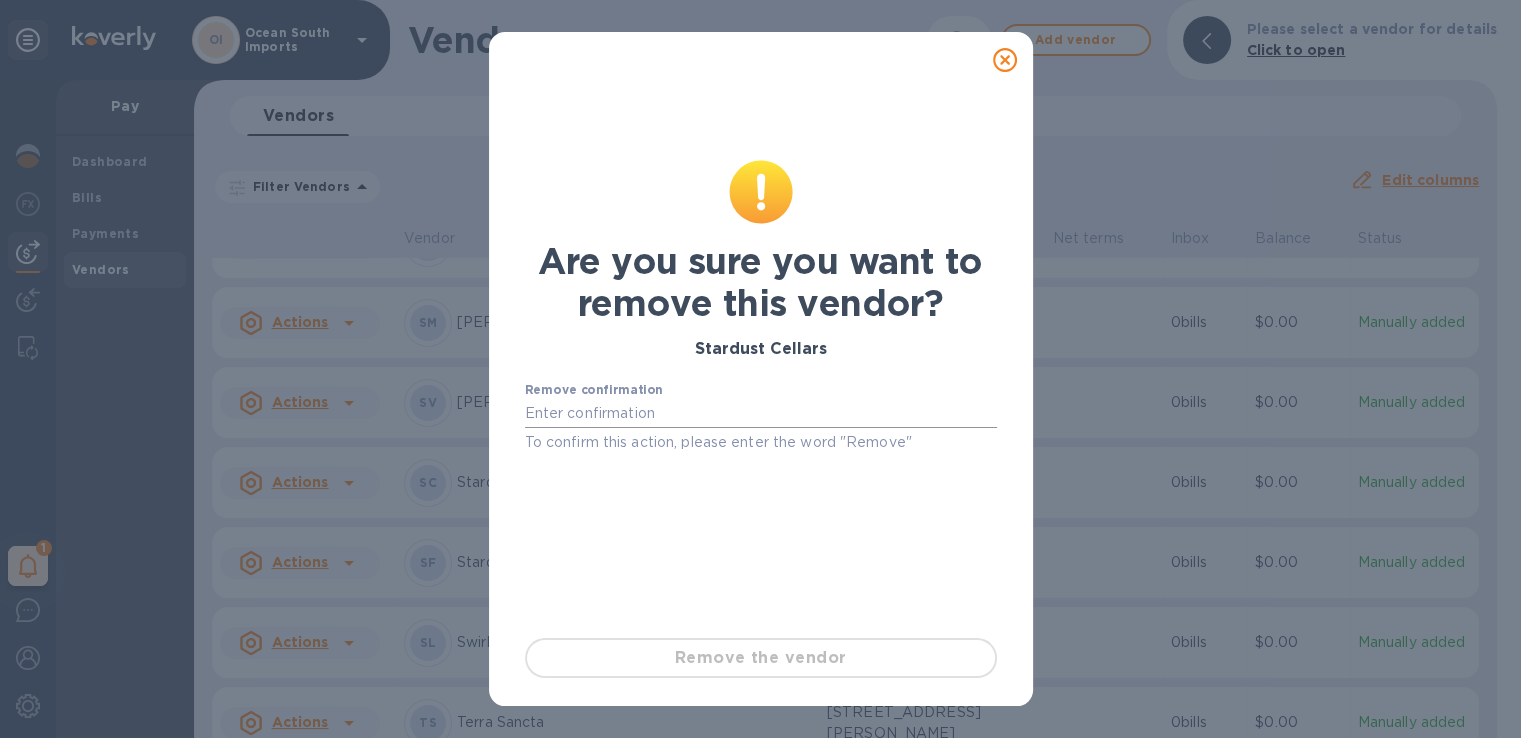 click at bounding box center [761, 414] 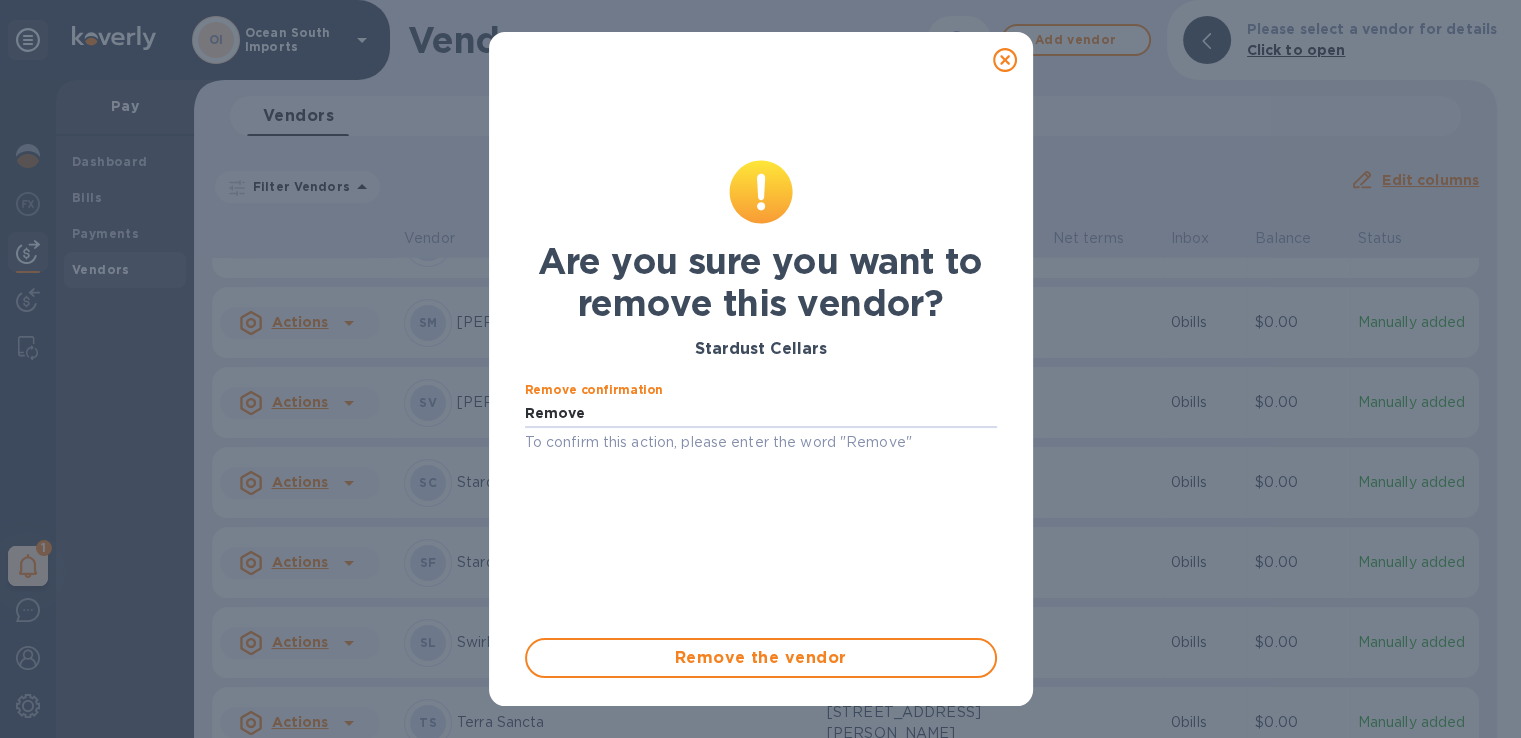 type on "Remove" 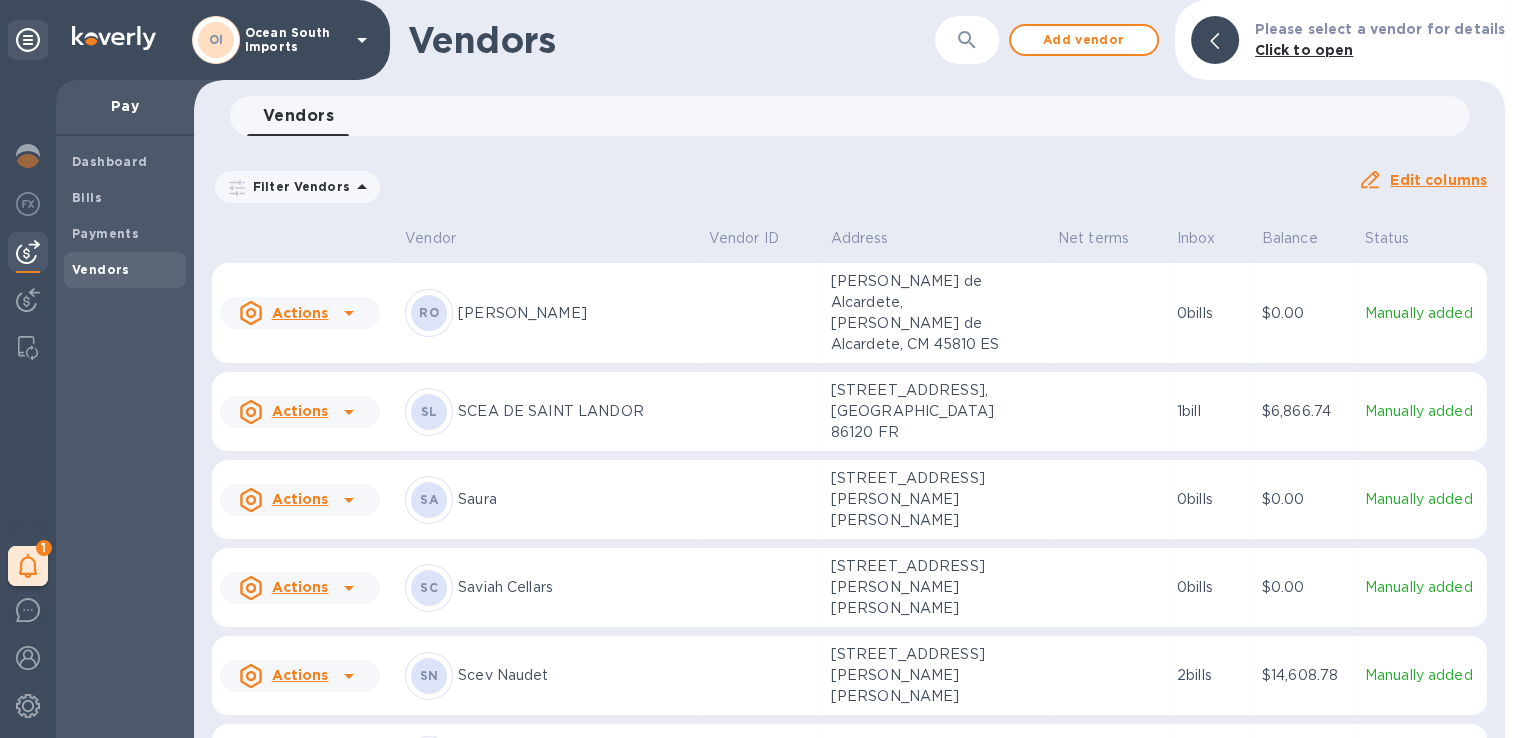 scroll, scrollTop: 5574, scrollLeft: 0, axis: vertical 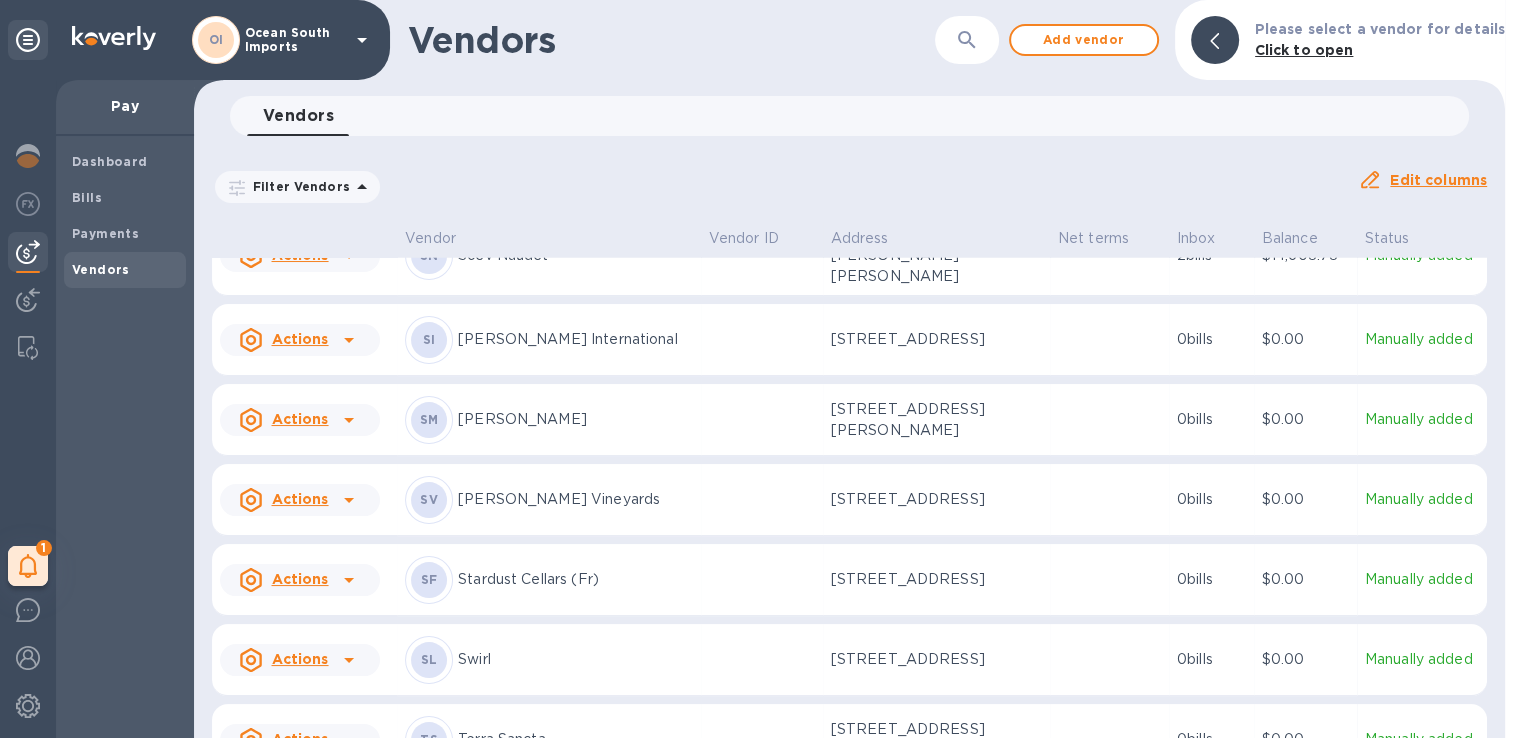 click 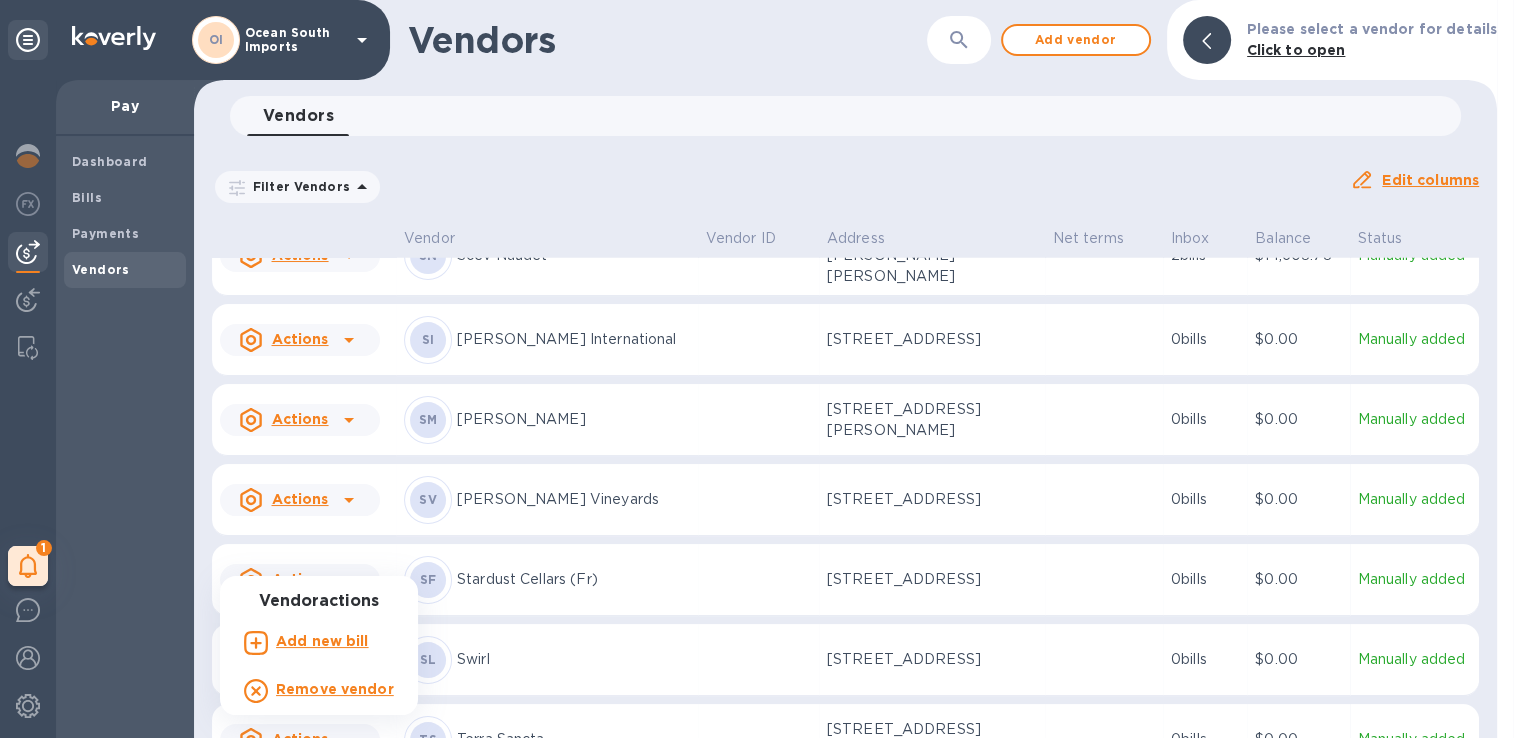 click at bounding box center (760, 369) 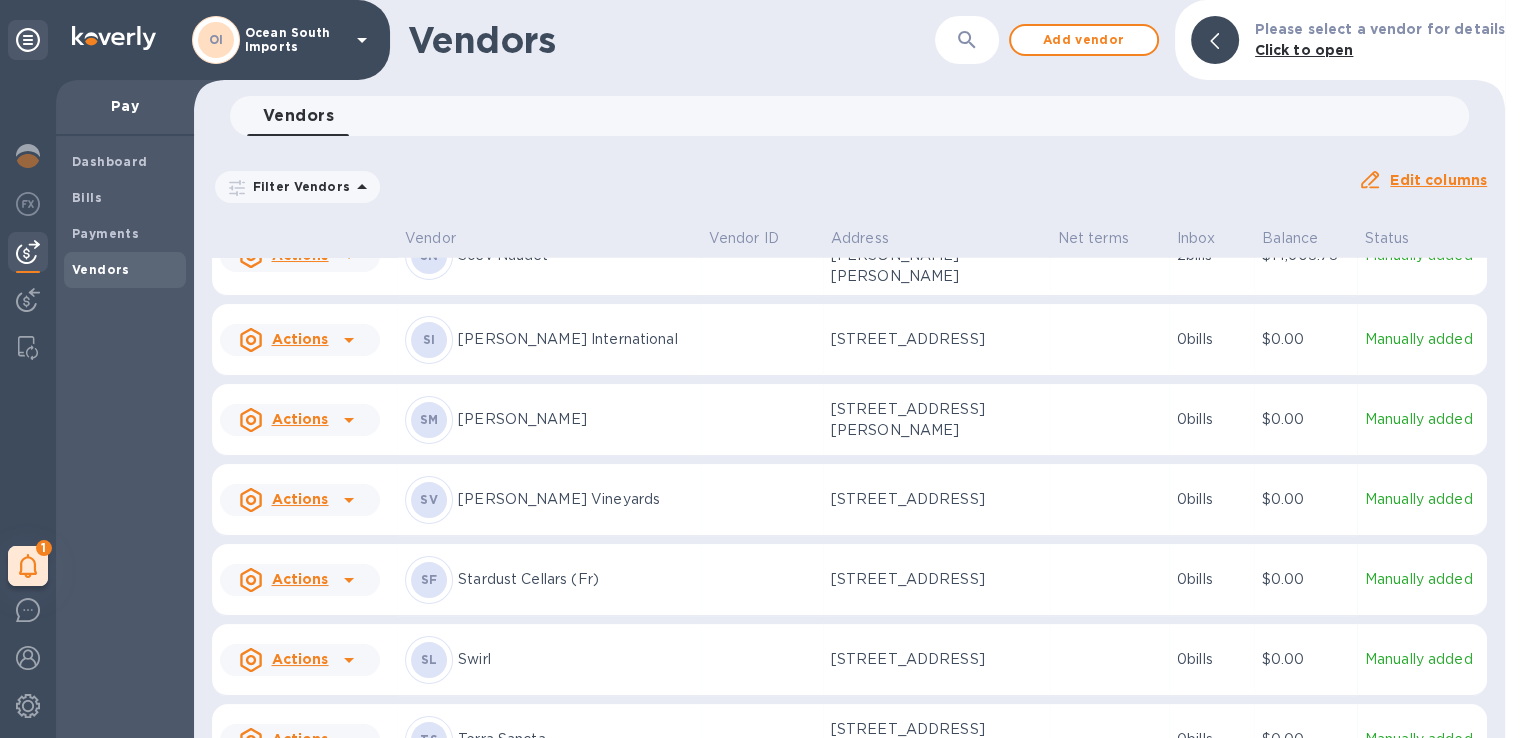 click 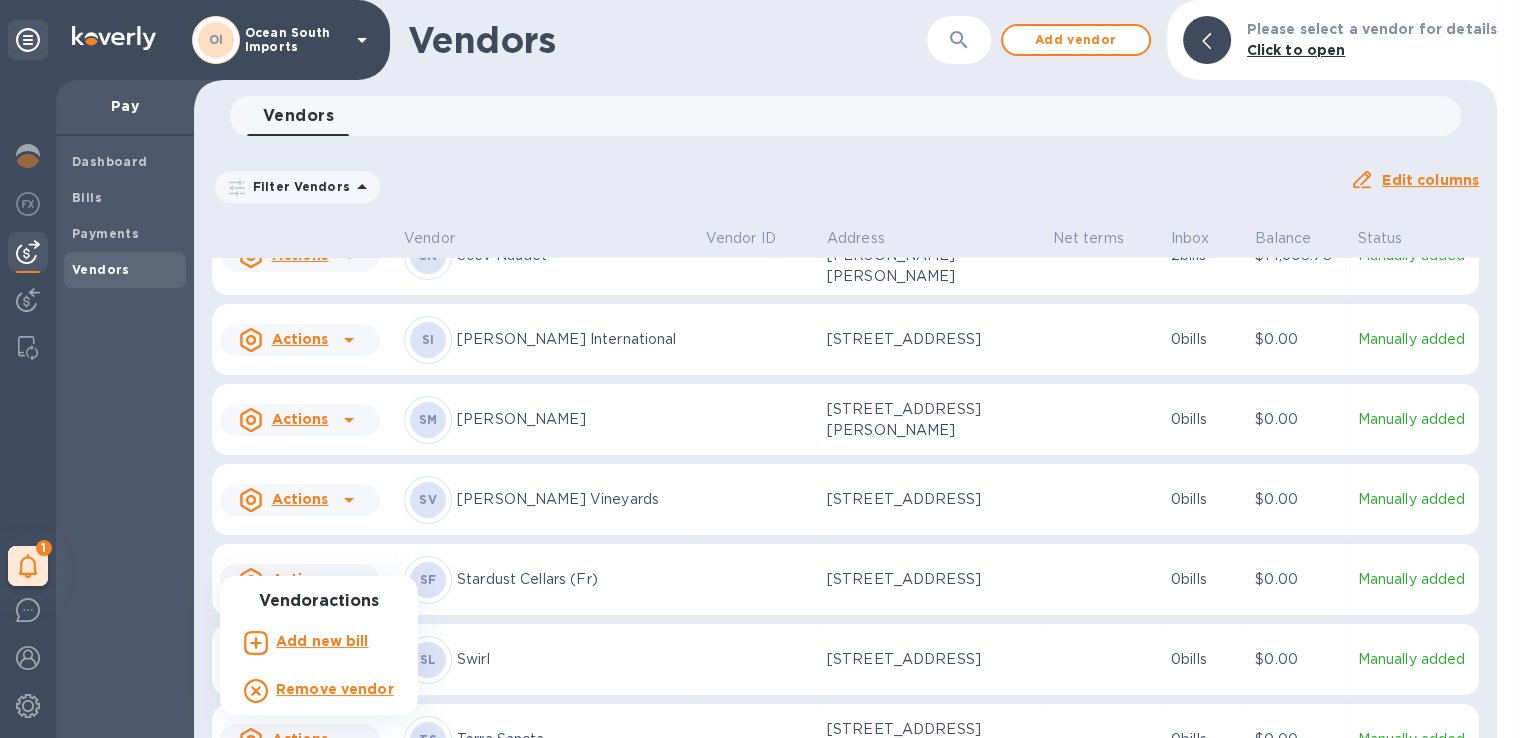 click at bounding box center [760, 369] 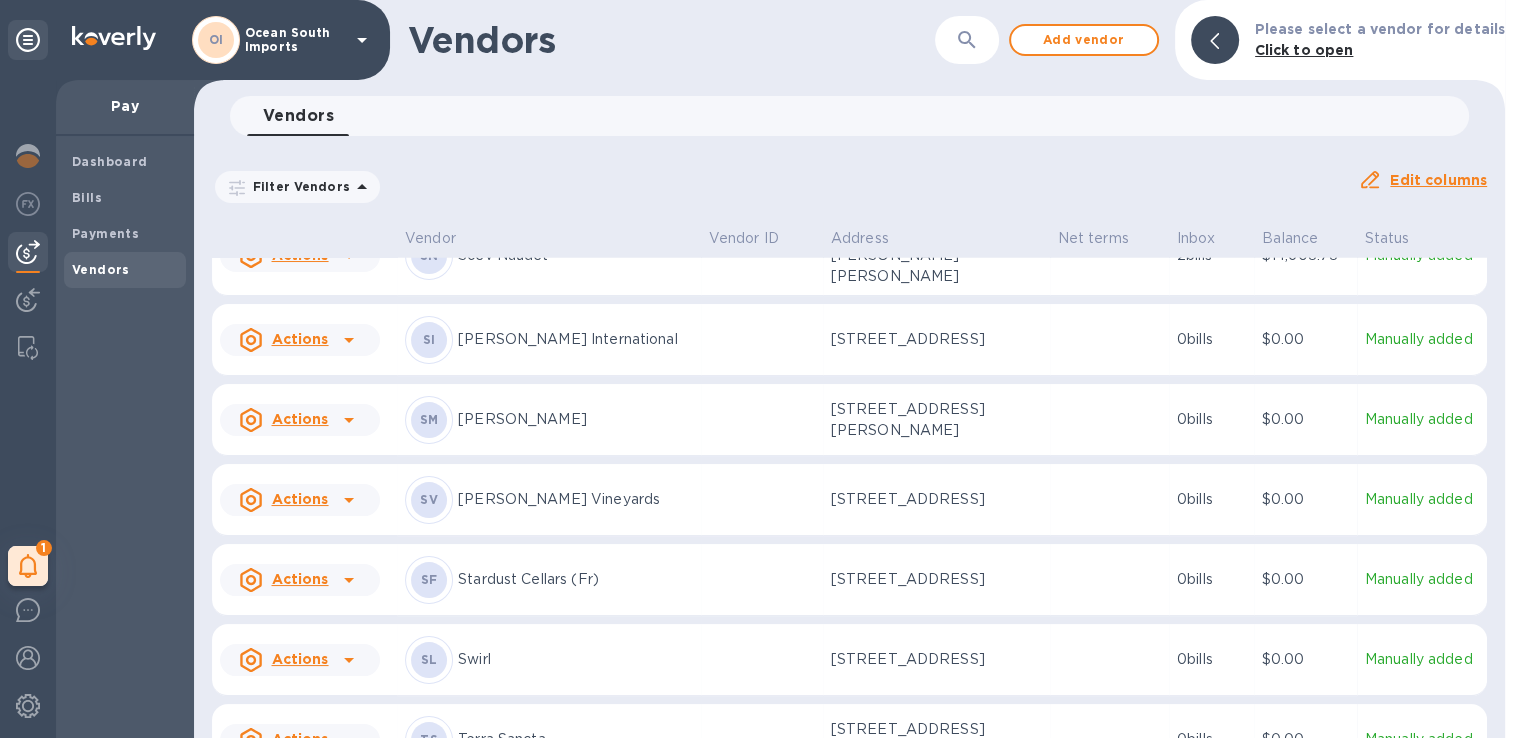 click 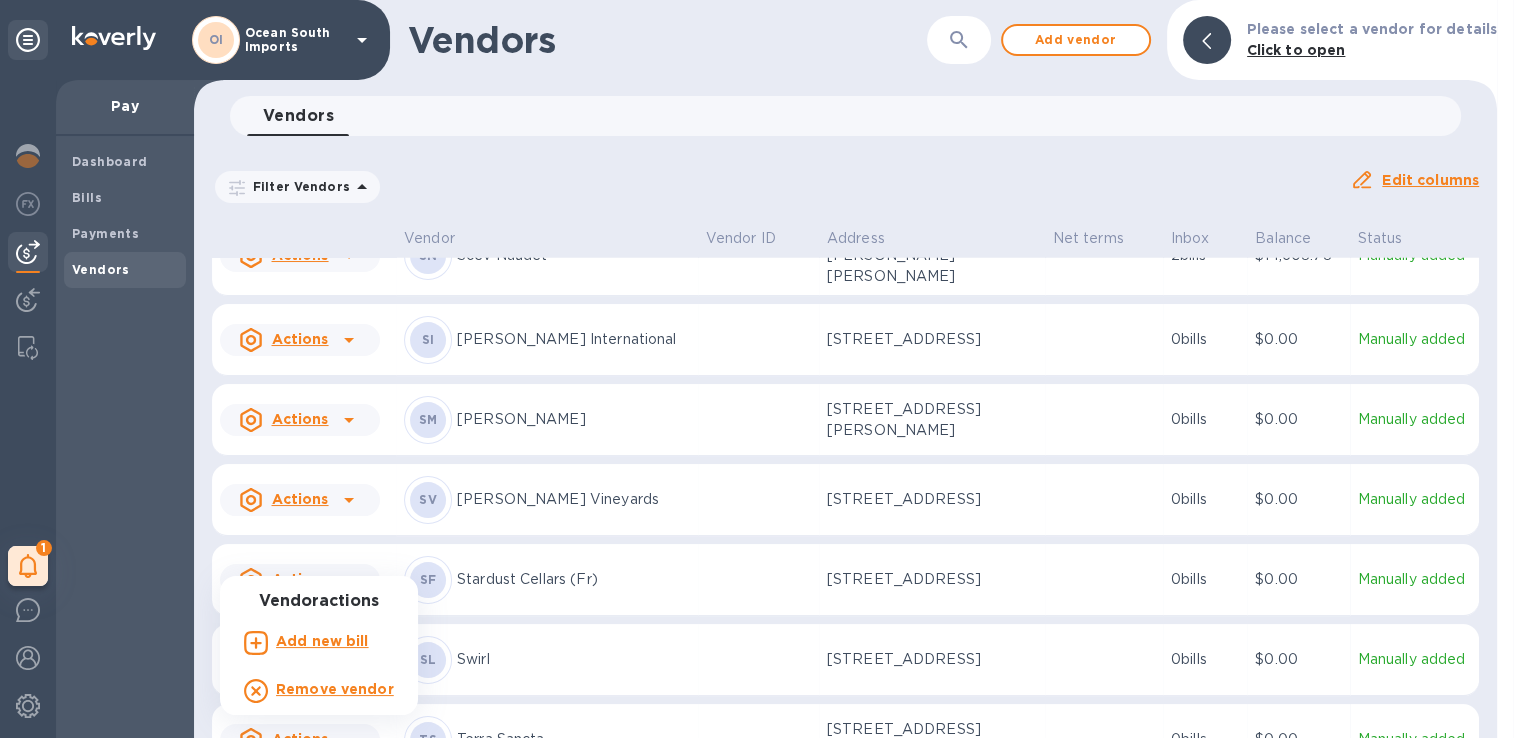 click at bounding box center [760, 369] 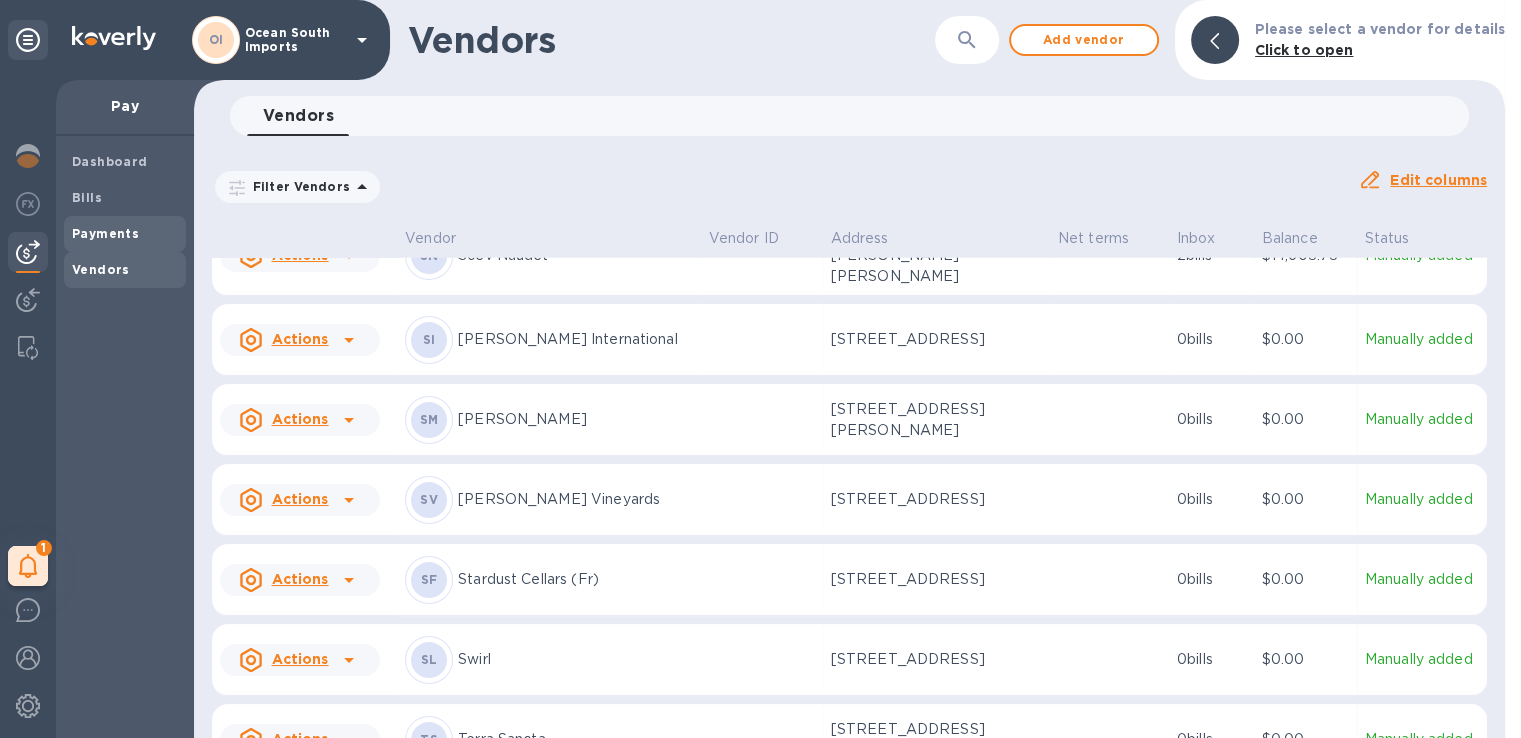 click on "Payments" at bounding box center [105, 233] 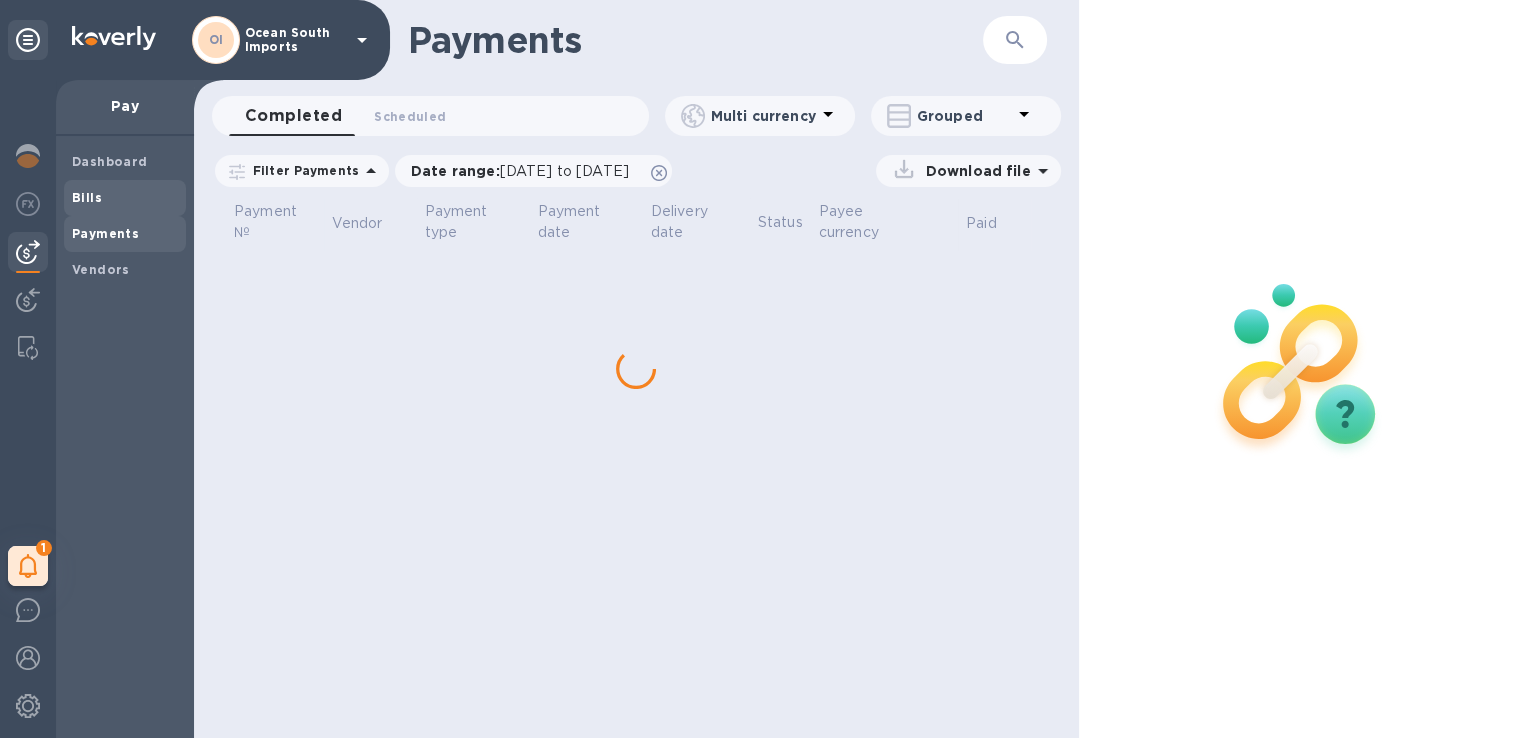 click on "Bills" at bounding box center (125, 198) 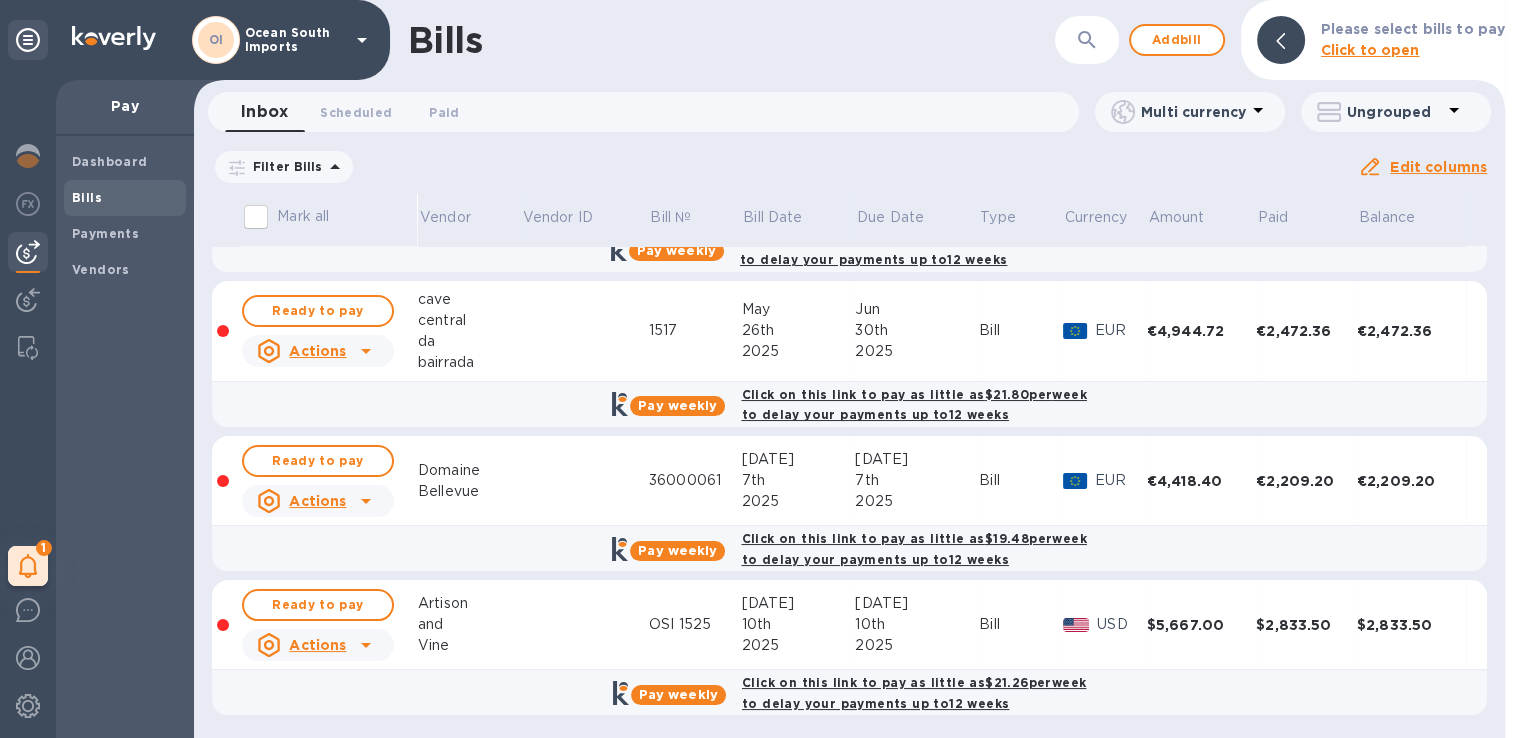 scroll, scrollTop: 110, scrollLeft: 0, axis: vertical 